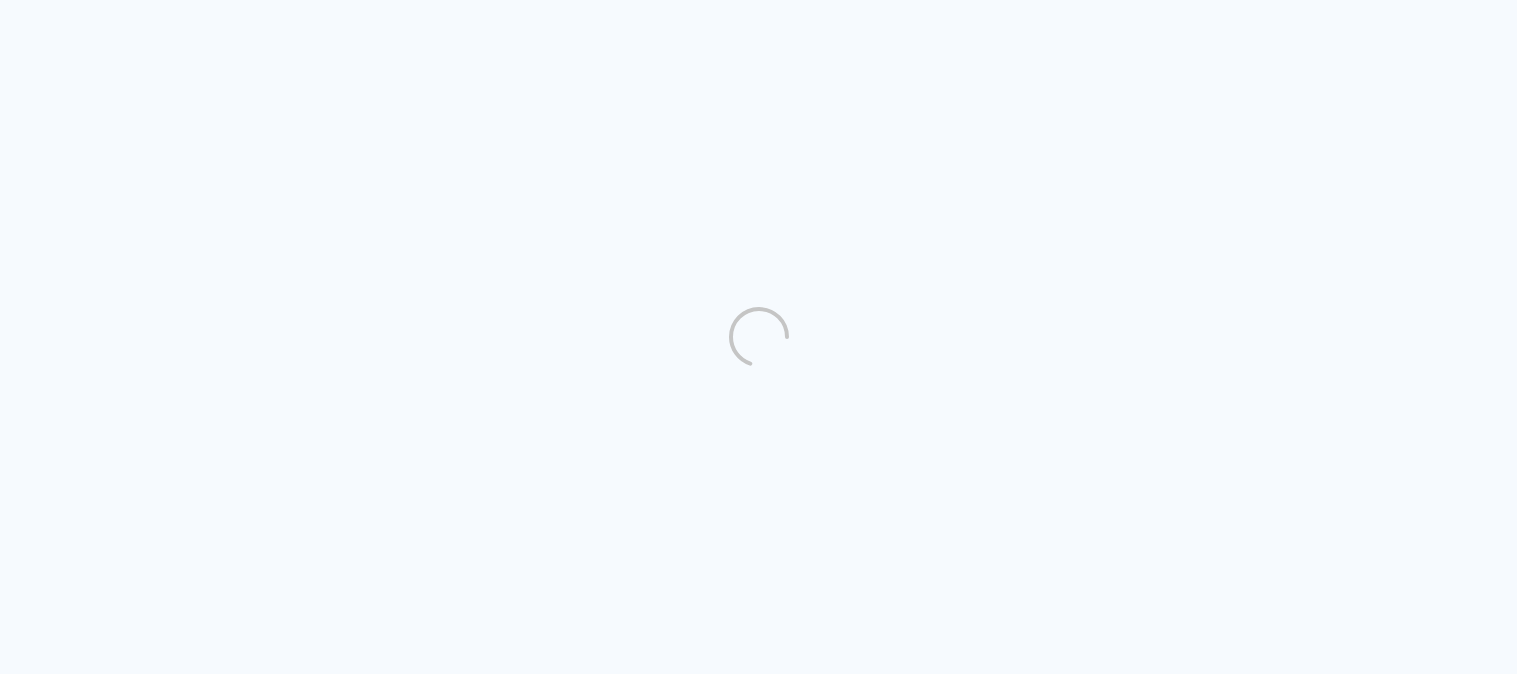 scroll, scrollTop: 0, scrollLeft: 0, axis: both 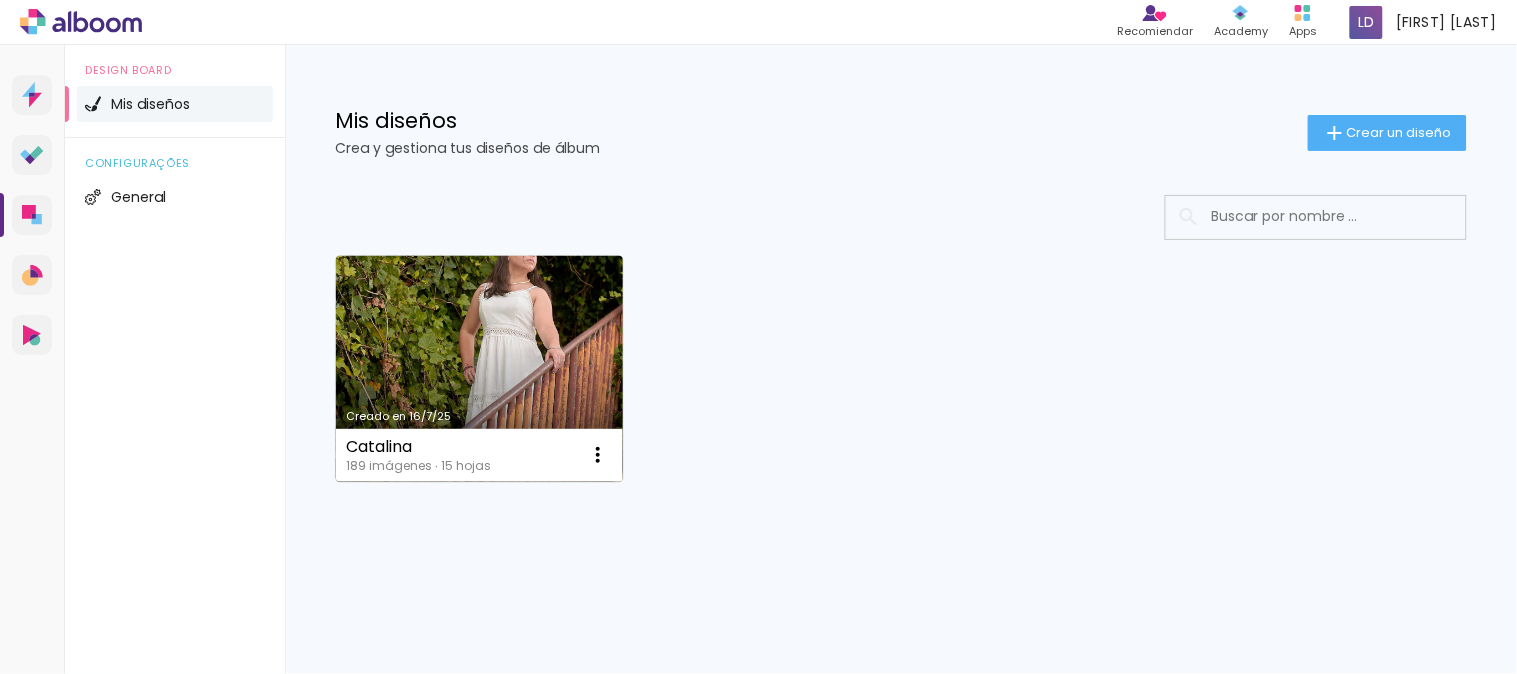 click on "Creado en 16/7/25" at bounding box center [479, 369] 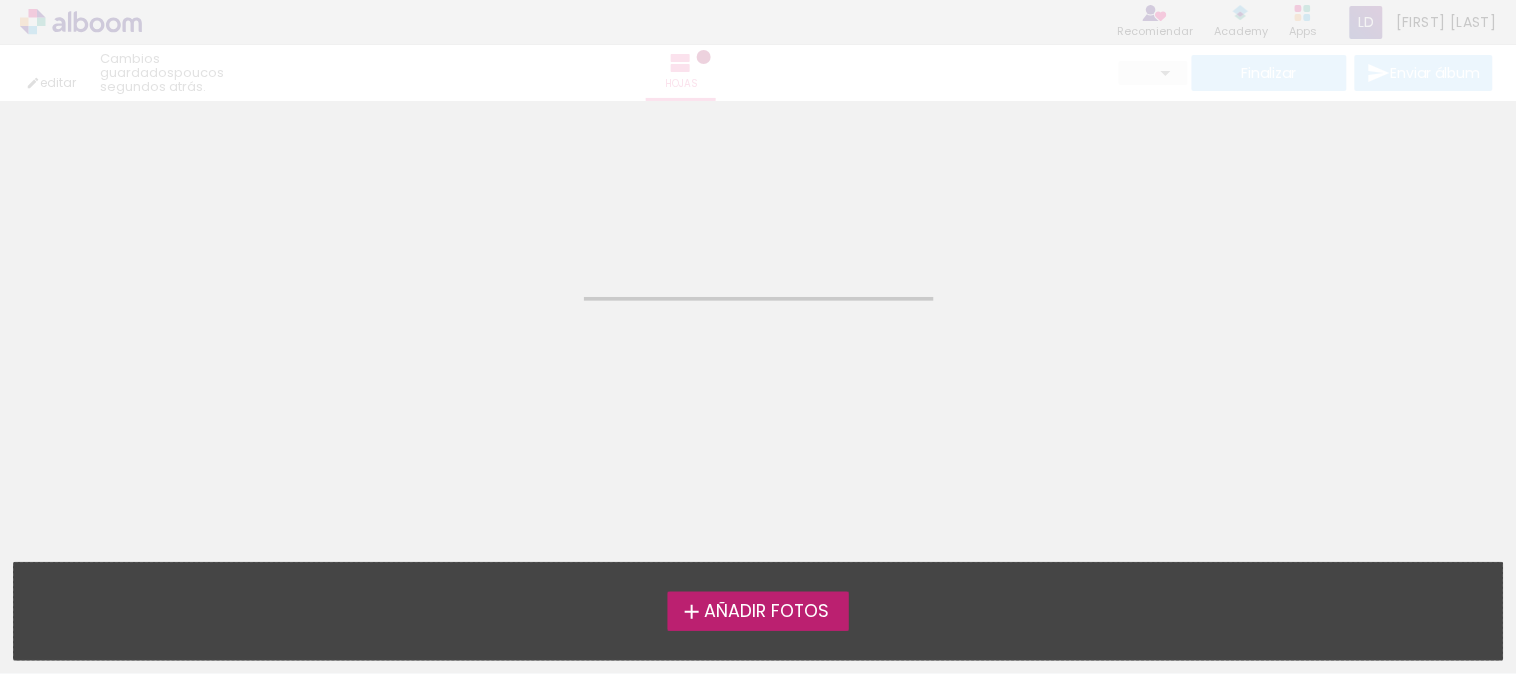 scroll, scrollTop: 0, scrollLeft: 0, axis: both 